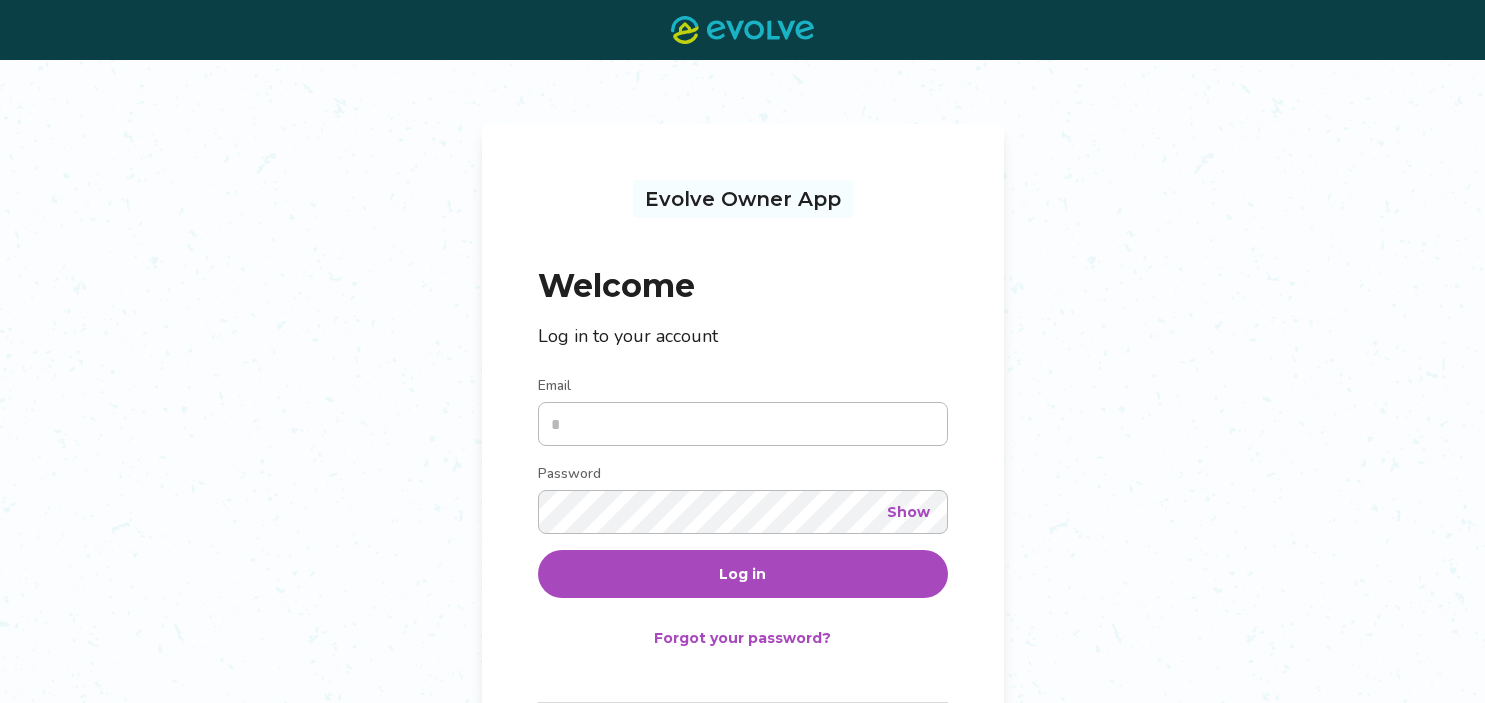 scroll, scrollTop: 0, scrollLeft: 0, axis: both 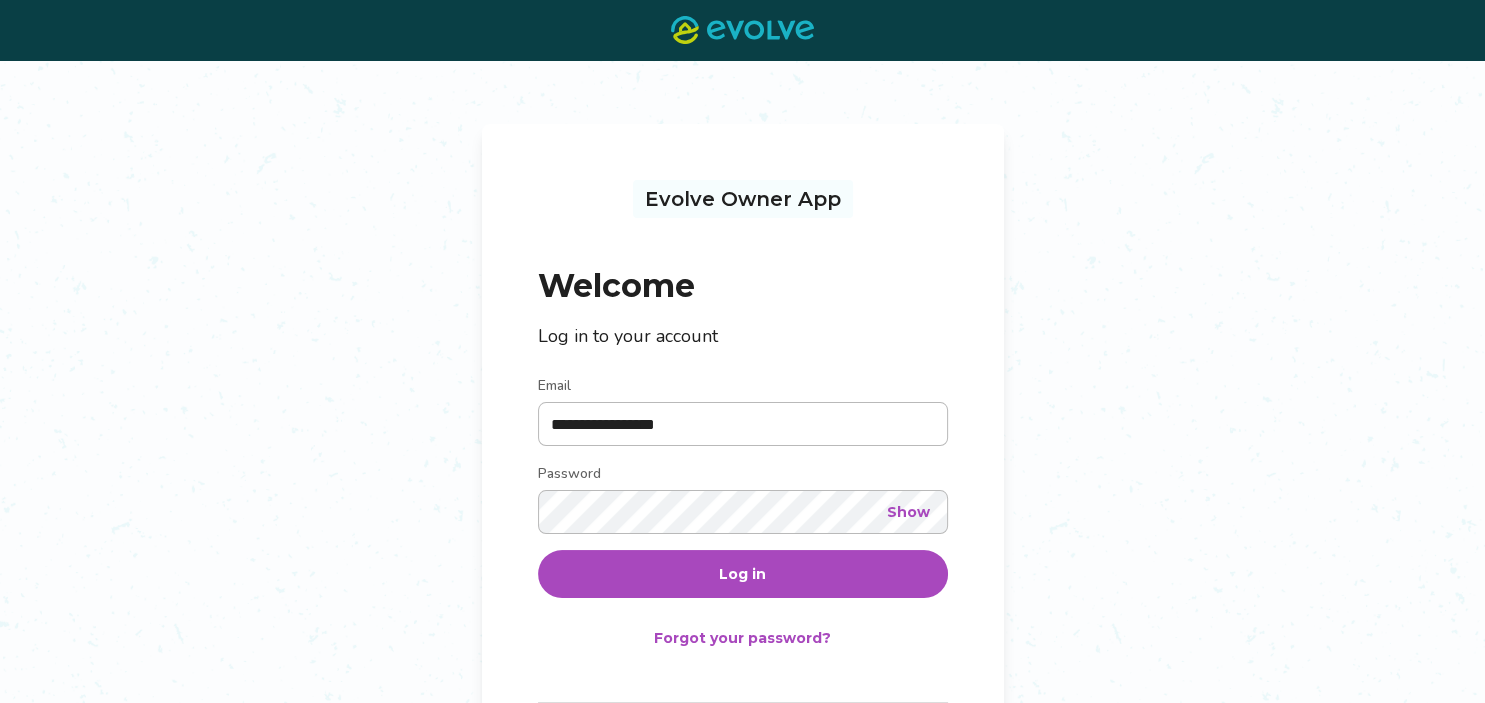 type on "**********" 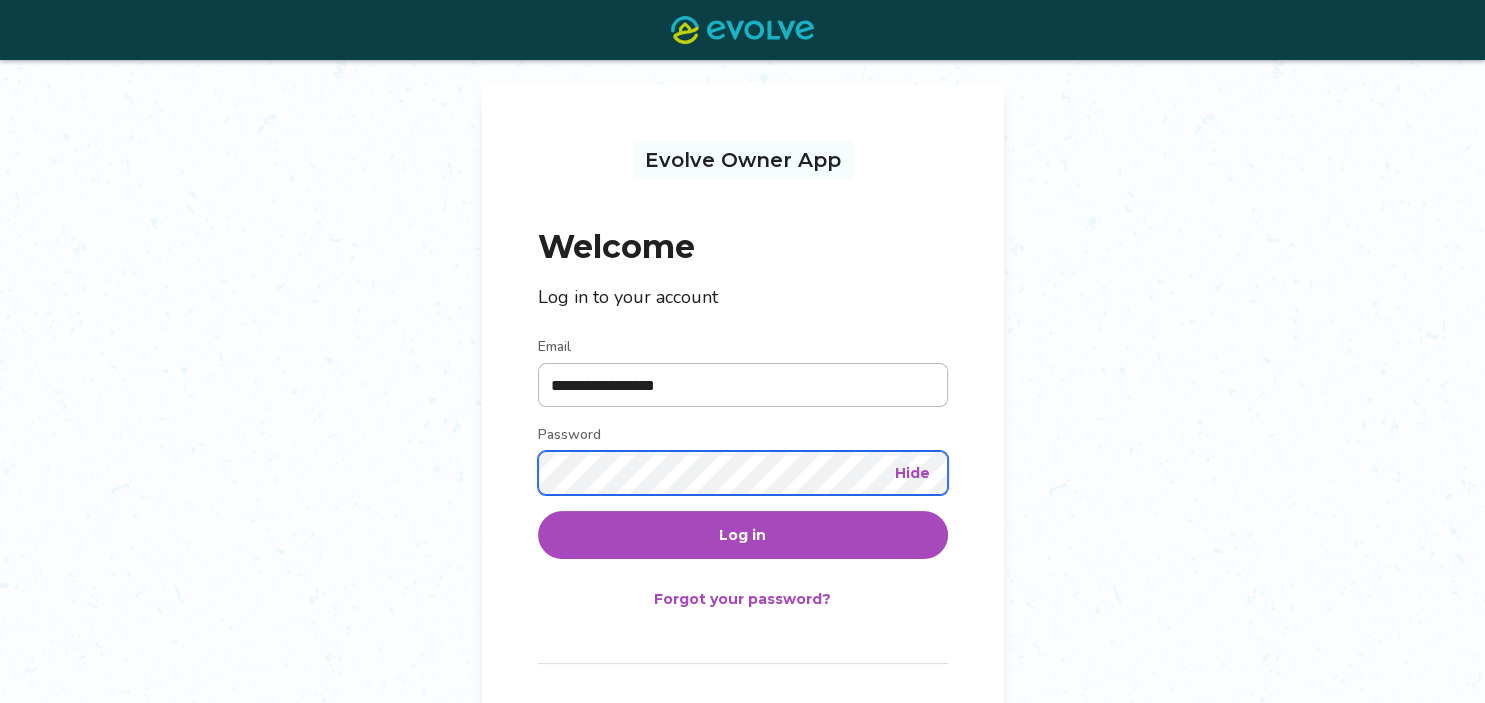 scroll, scrollTop: 30, scrollLeft: 0, axis: vertical 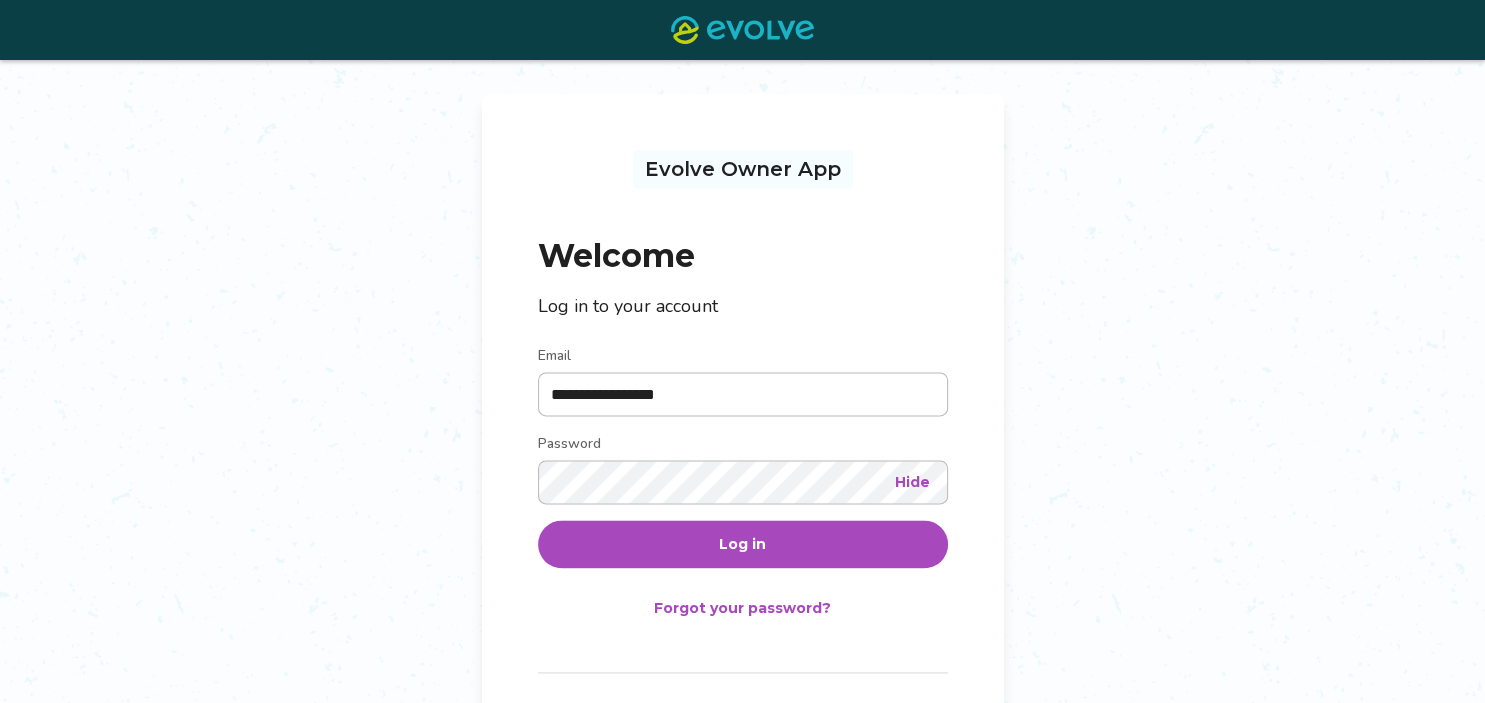 click on "Log in" at bounding box center (742, 544) 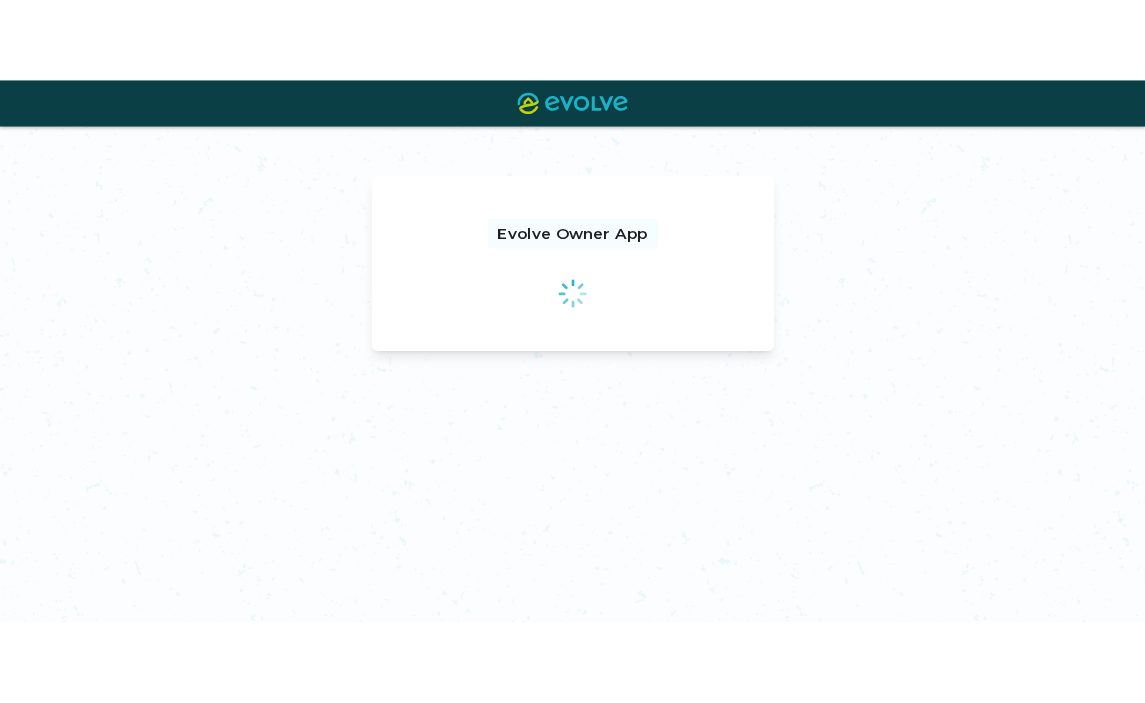 scroll, scrollTop: 0, scrollLeft: 0, axis: both 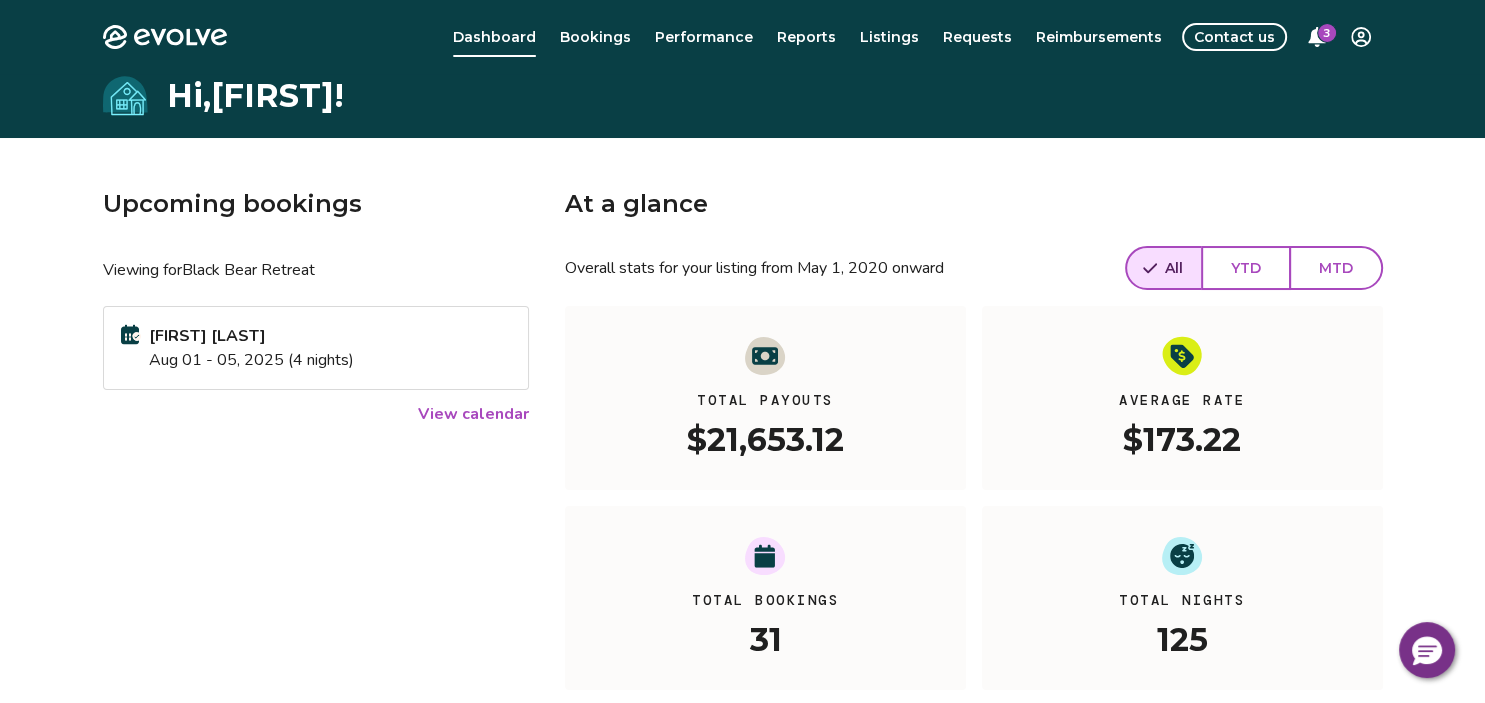 click on "View calendar" at bounding box center [473, 414] 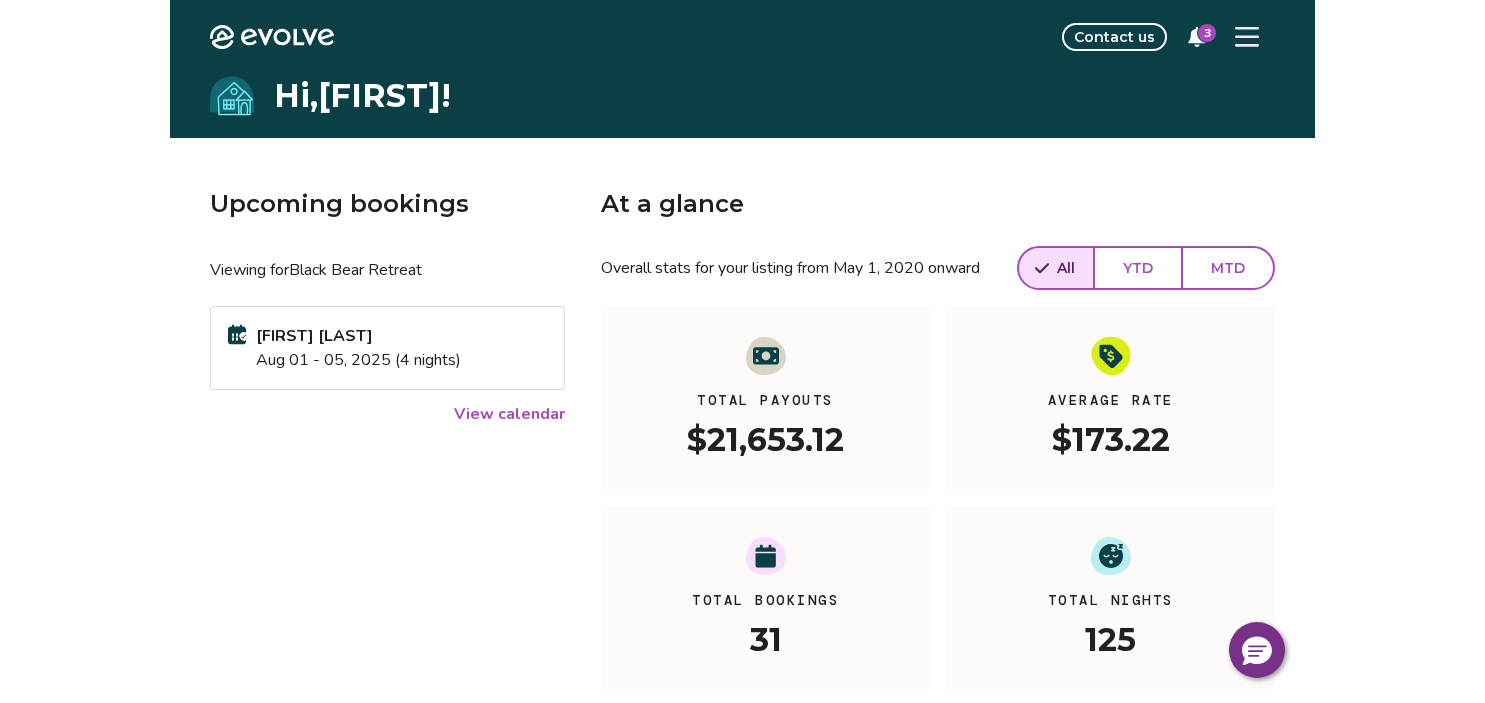 scroll, scrollTop: 0, scrollLeft: 0, axis: both 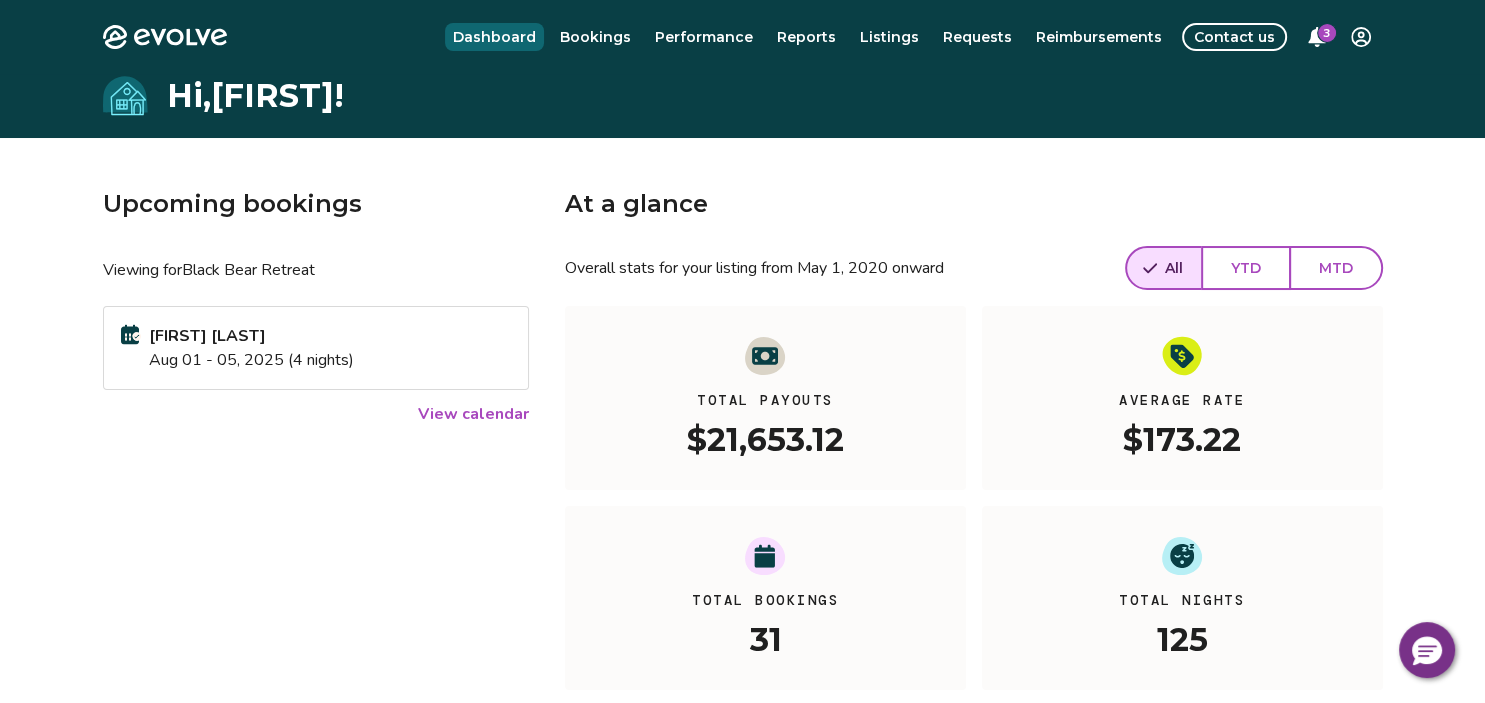 click on "Dashboard" at bounding box center (494, 37) 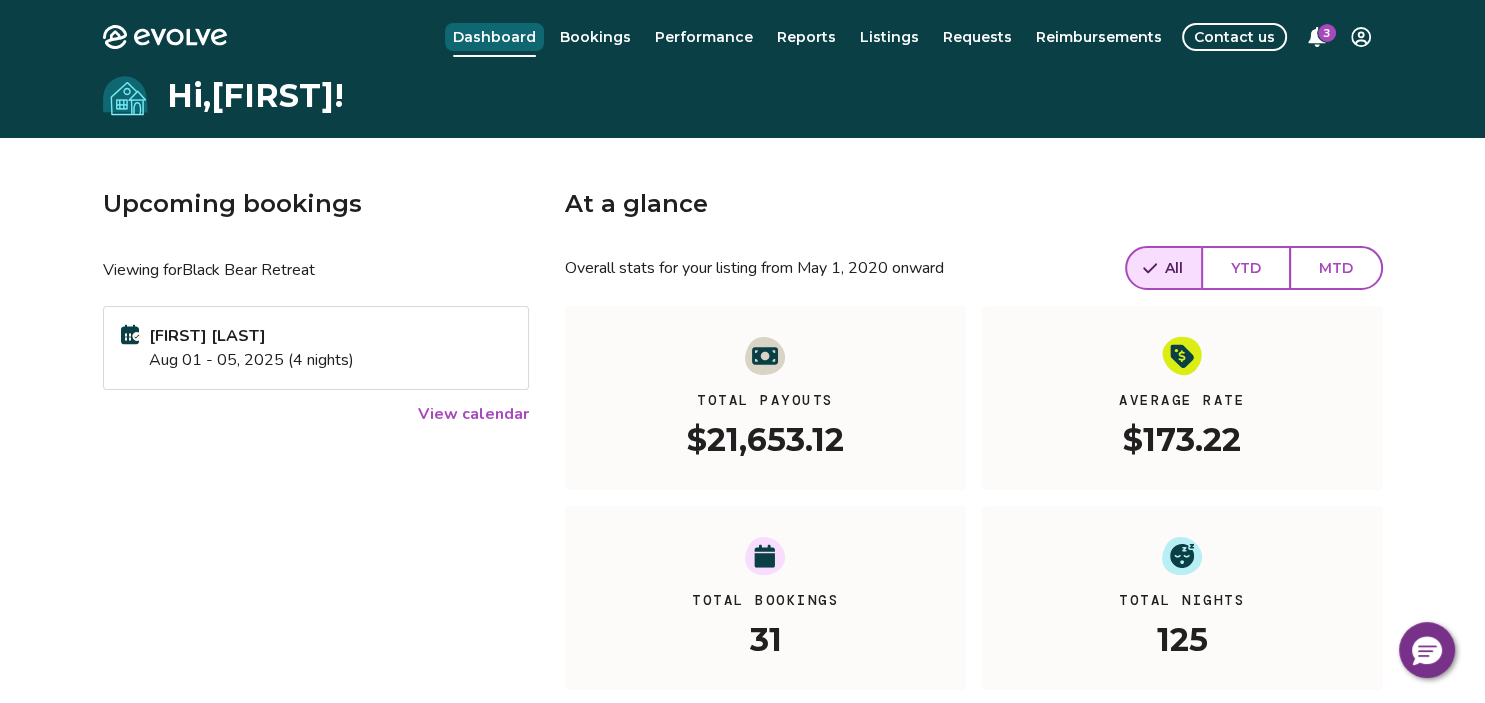 click on "Dashboard" at bounding box center [494, 37] 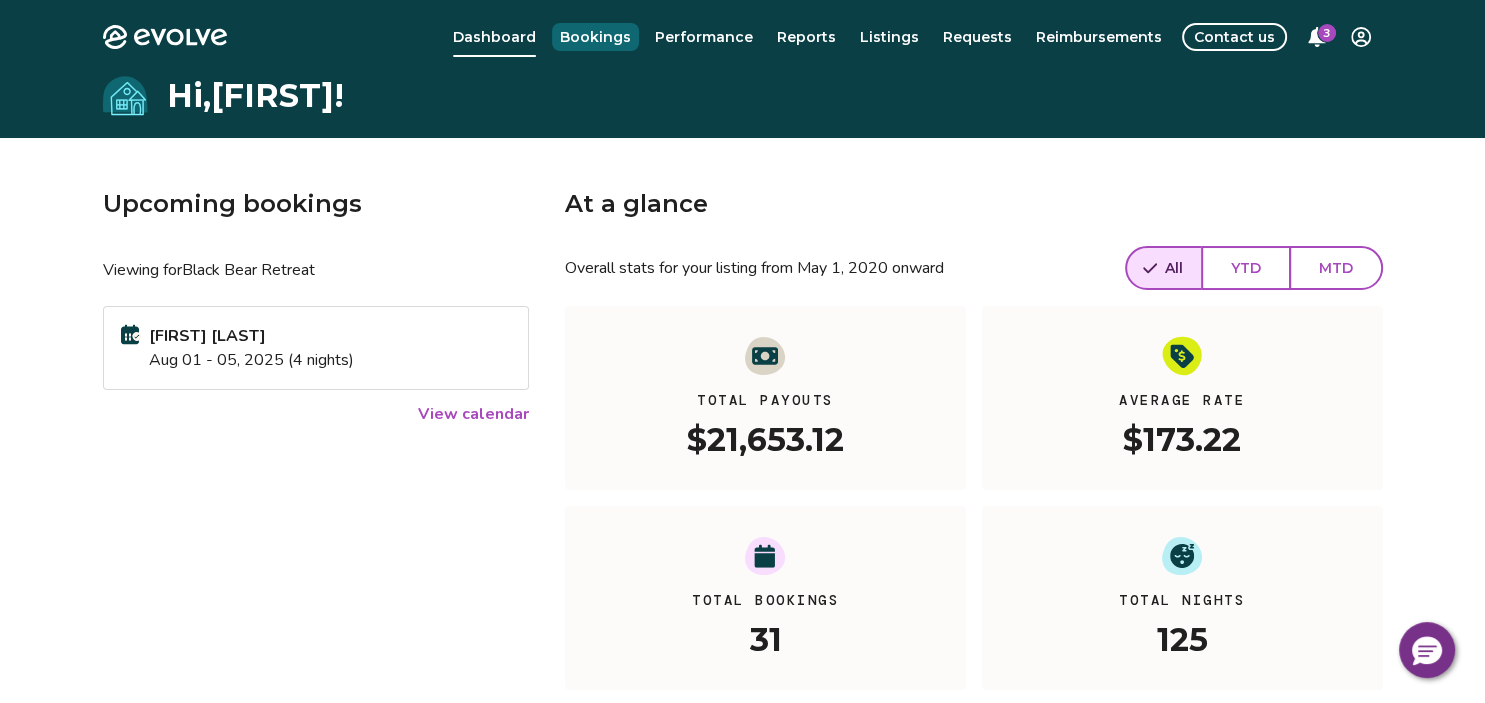click on "Bookings" at bounding box center [595, 37] 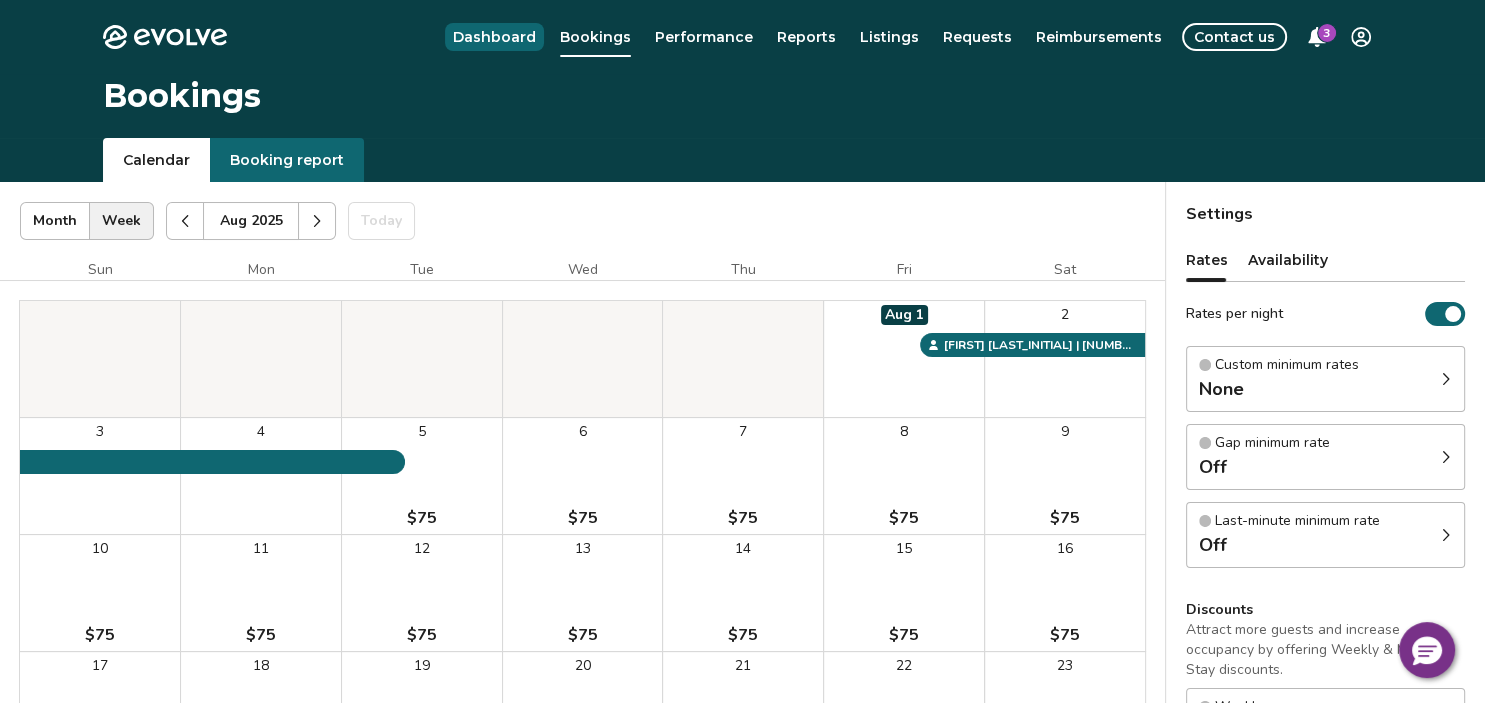 click on "Dashboard" at bounding box center [494, 37] 